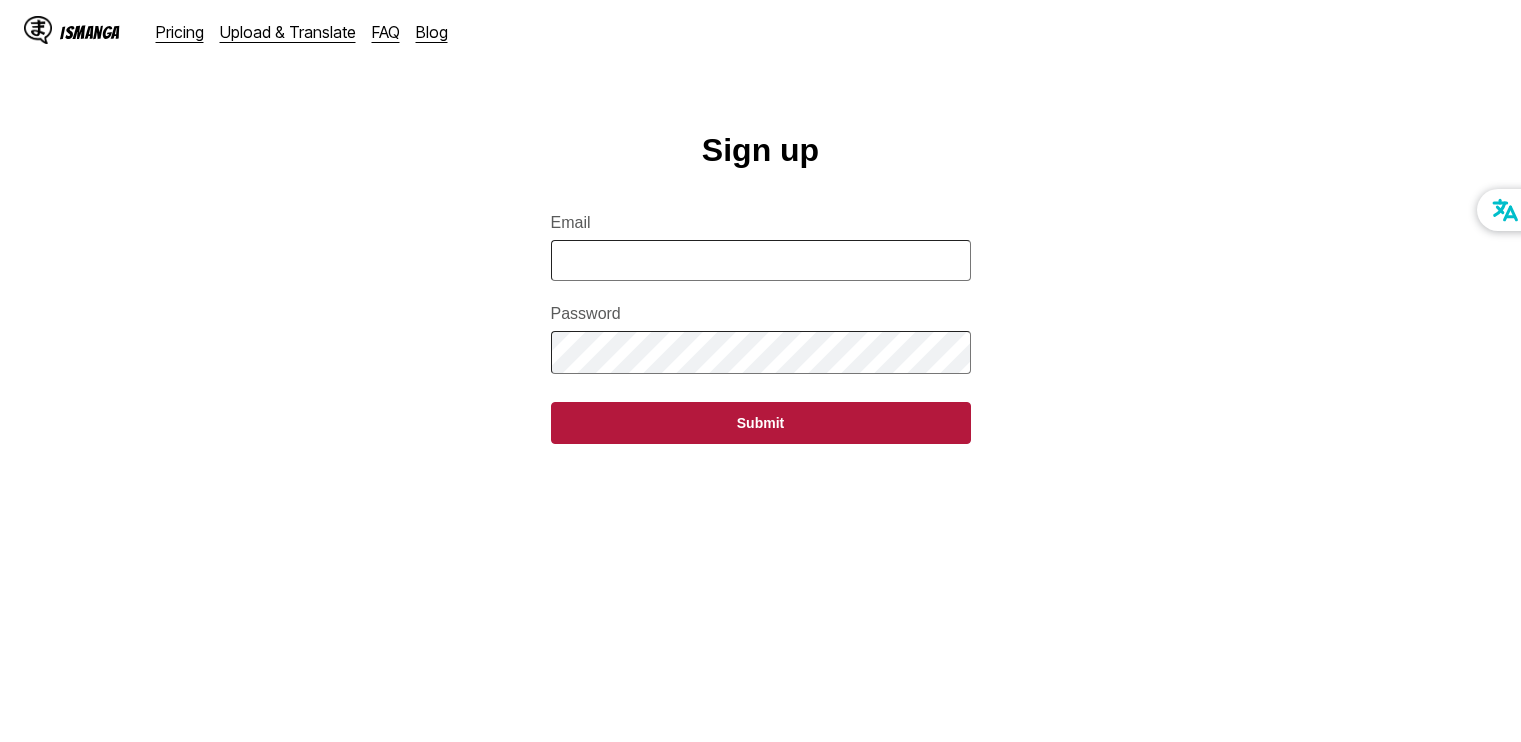 scroll, scrollTop: 0, scrollLeft: 0, axis: both 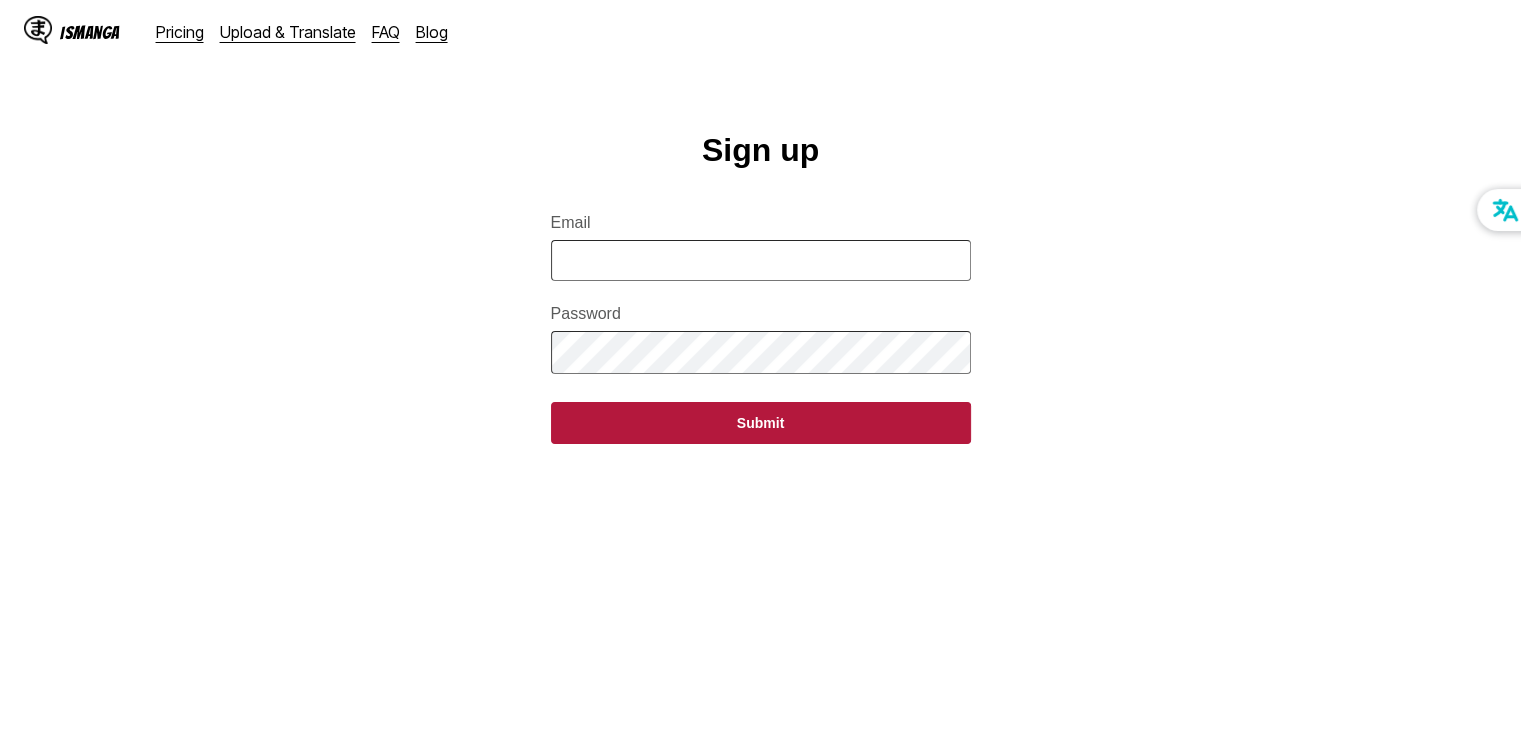 click on "Email" at bounding box center [761, 260] 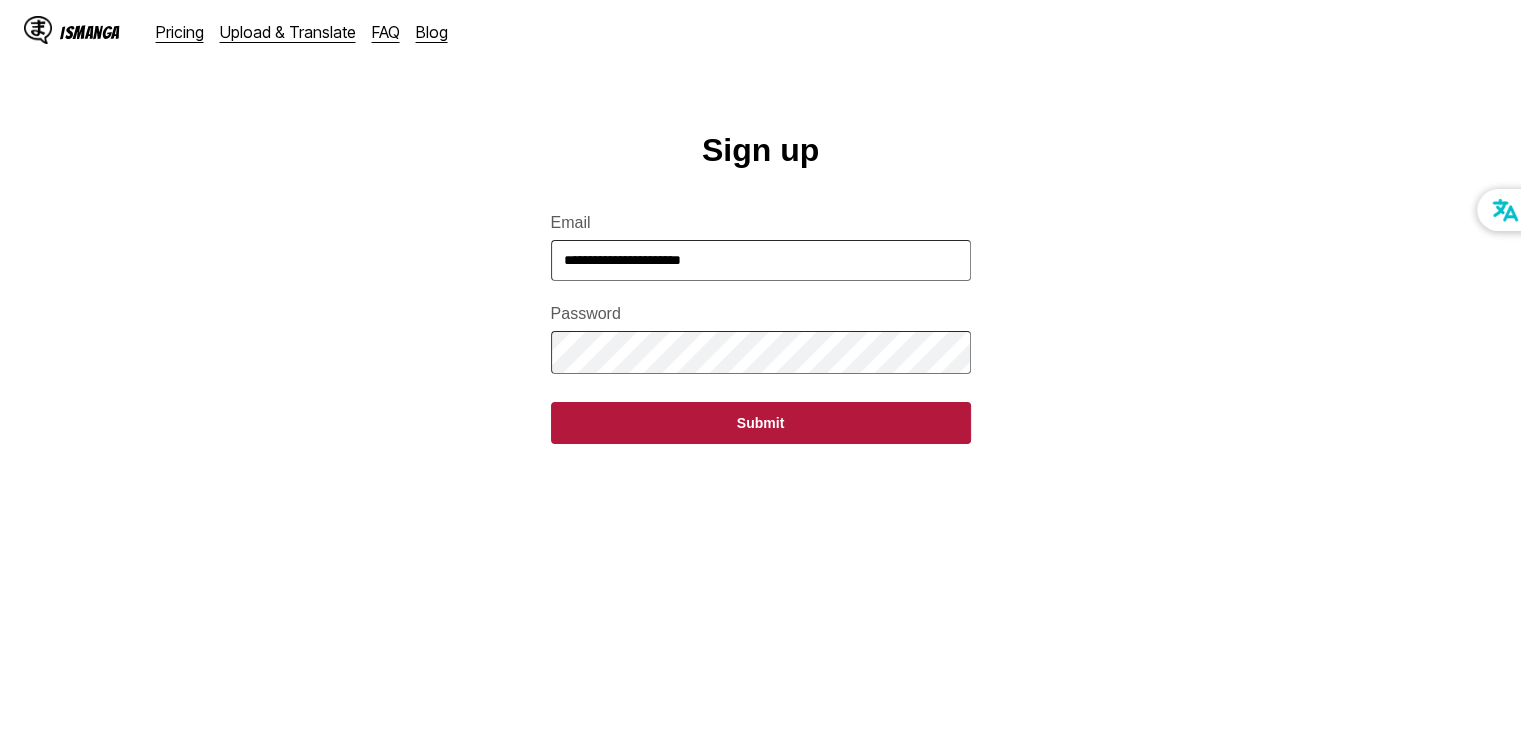 click on "Submit" at bounding box center [761, 423] 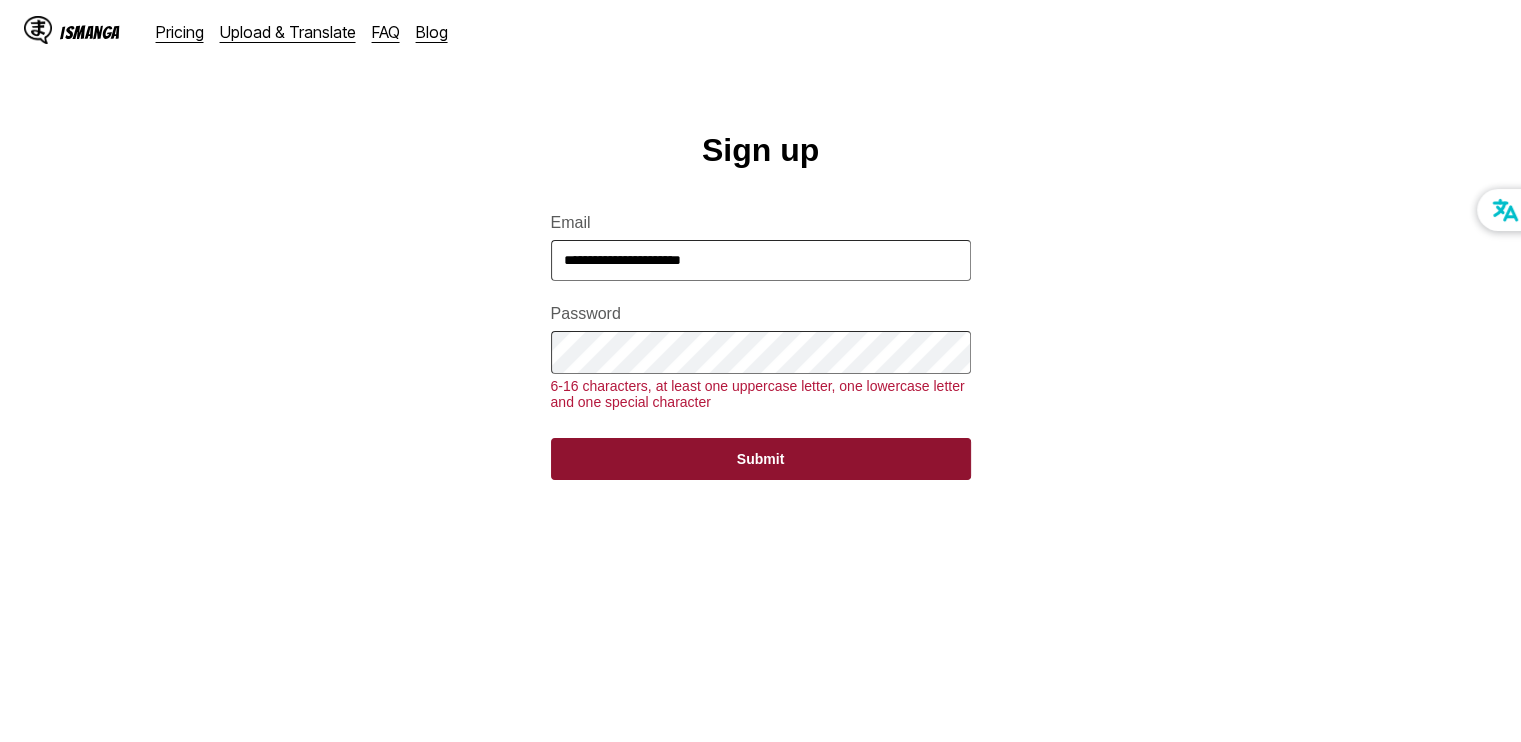 click on "Submit" at bounding box center [761, 459] 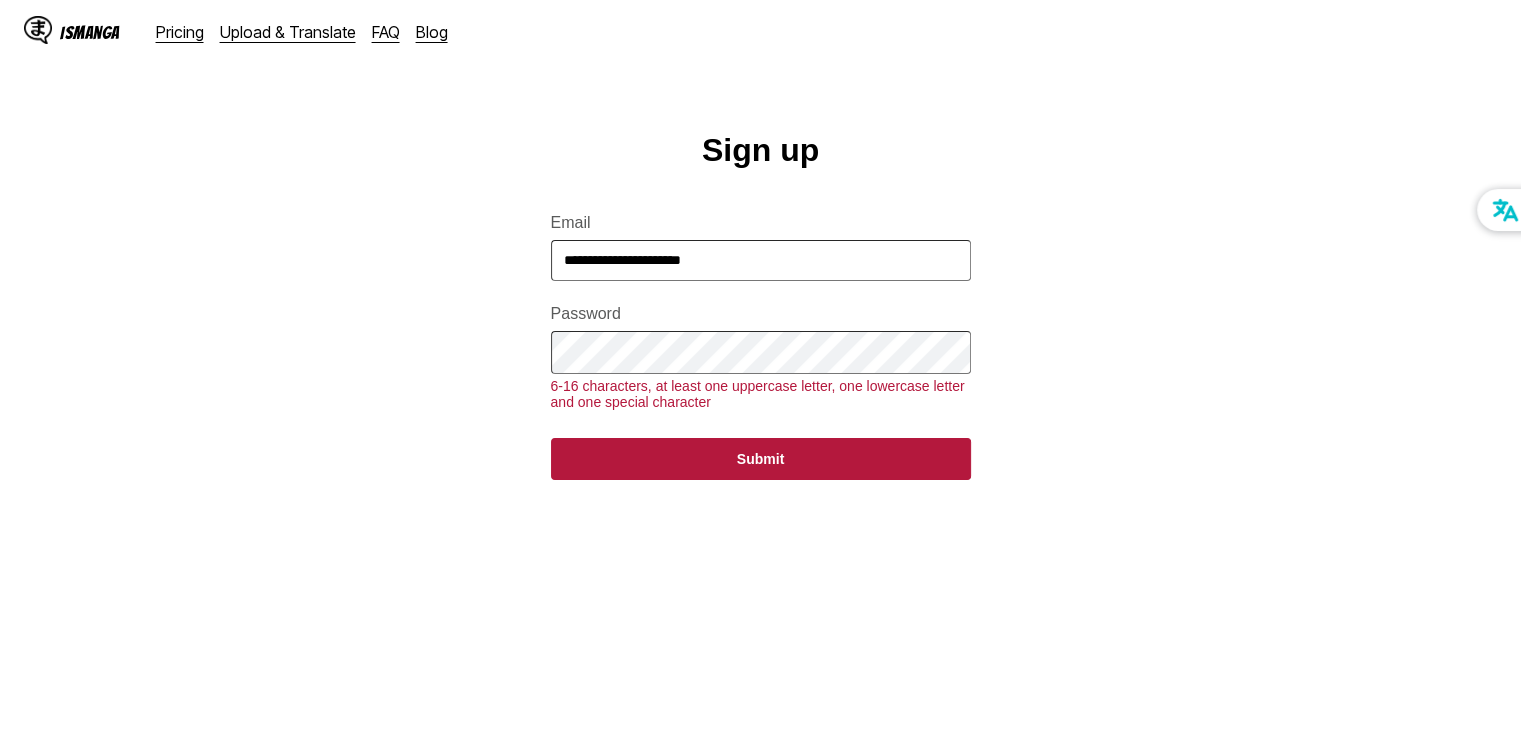 click on "6-16 characters, at least one uppercase letter, one lowercase letter and one special character" at bounding box center (761, 394) 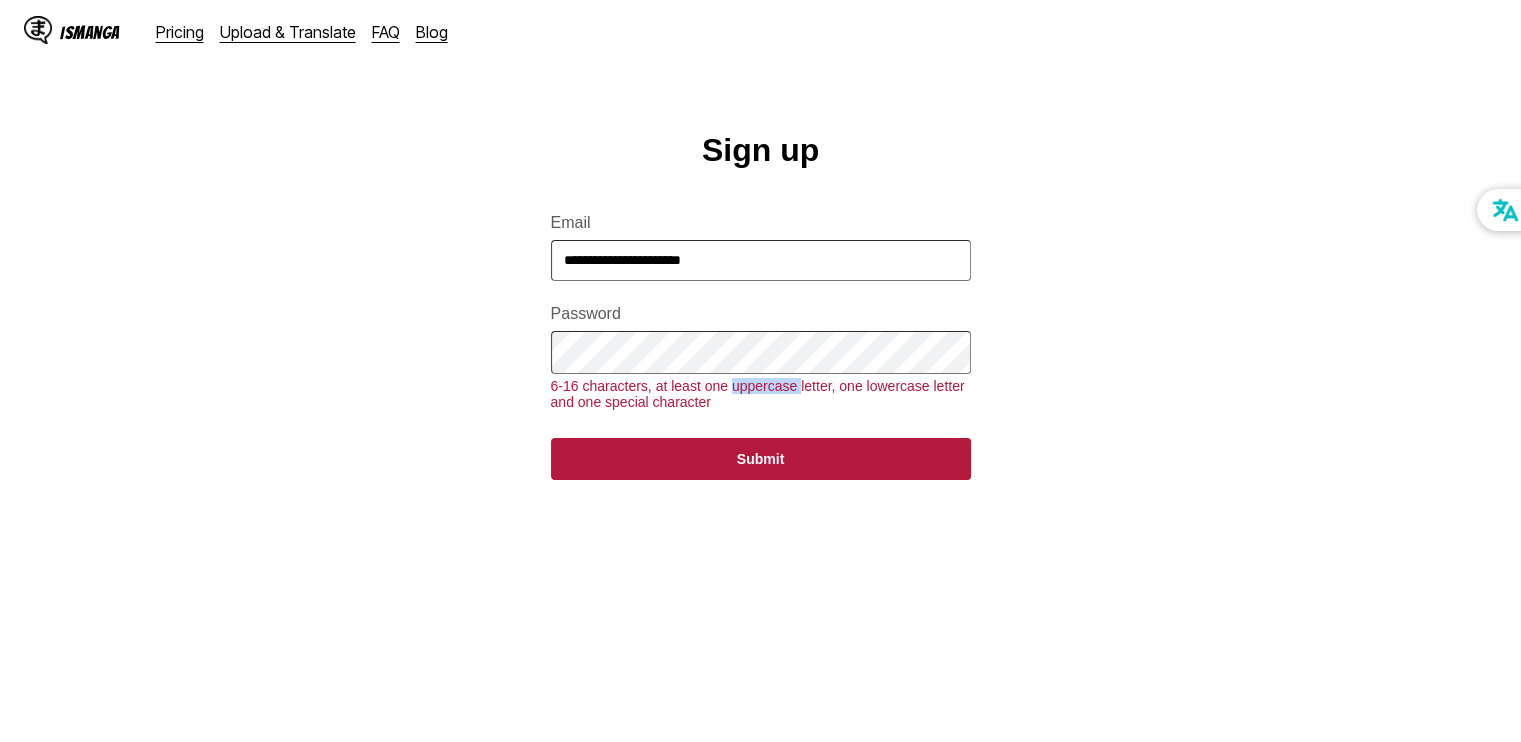 click on "6-16 characters, at least one uppercase letter, one lowercase letter and one special character" at bounding box center (761, 394) 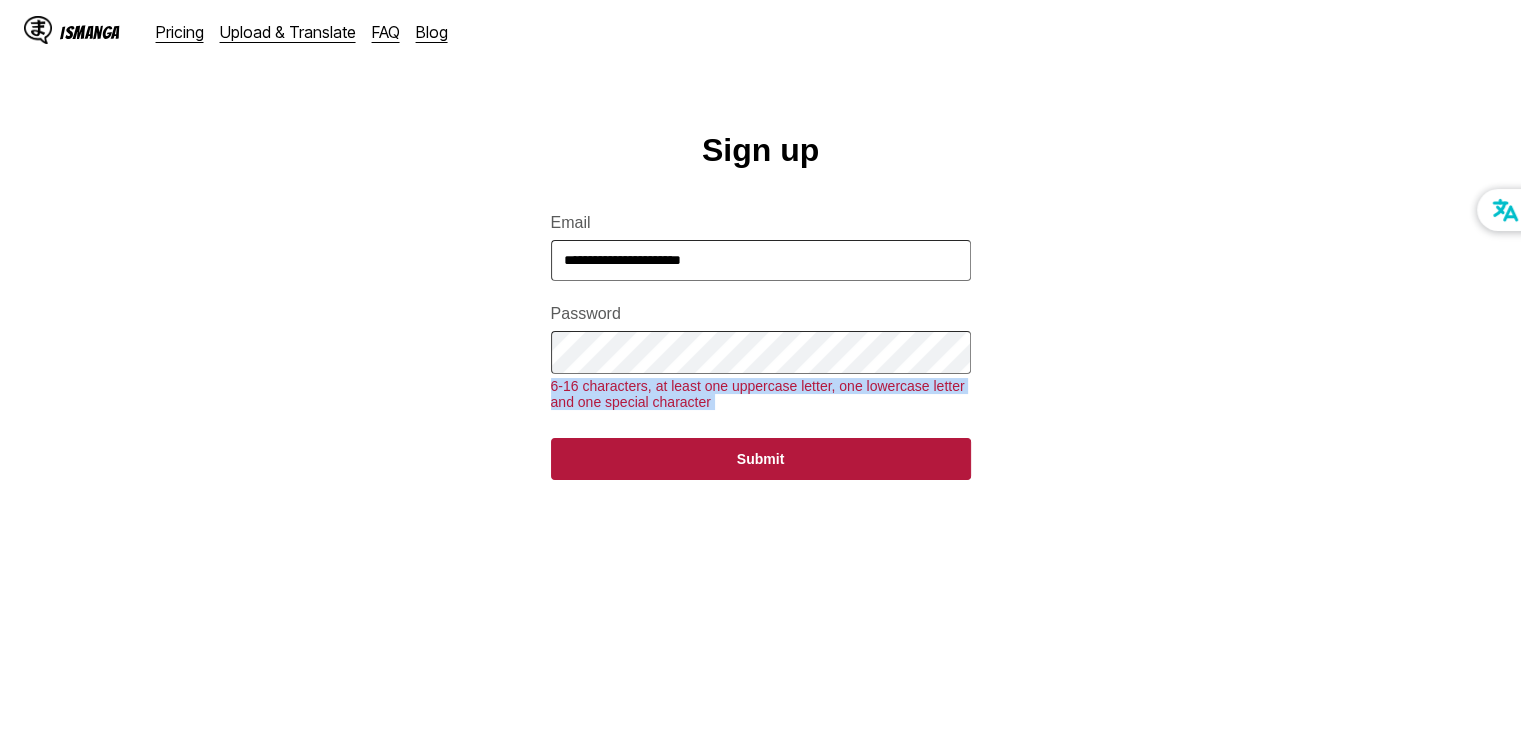 click on "6-16 characters, at least one uppercase letter, one lowercase letter and one special character" at bounding box center [761, 394] 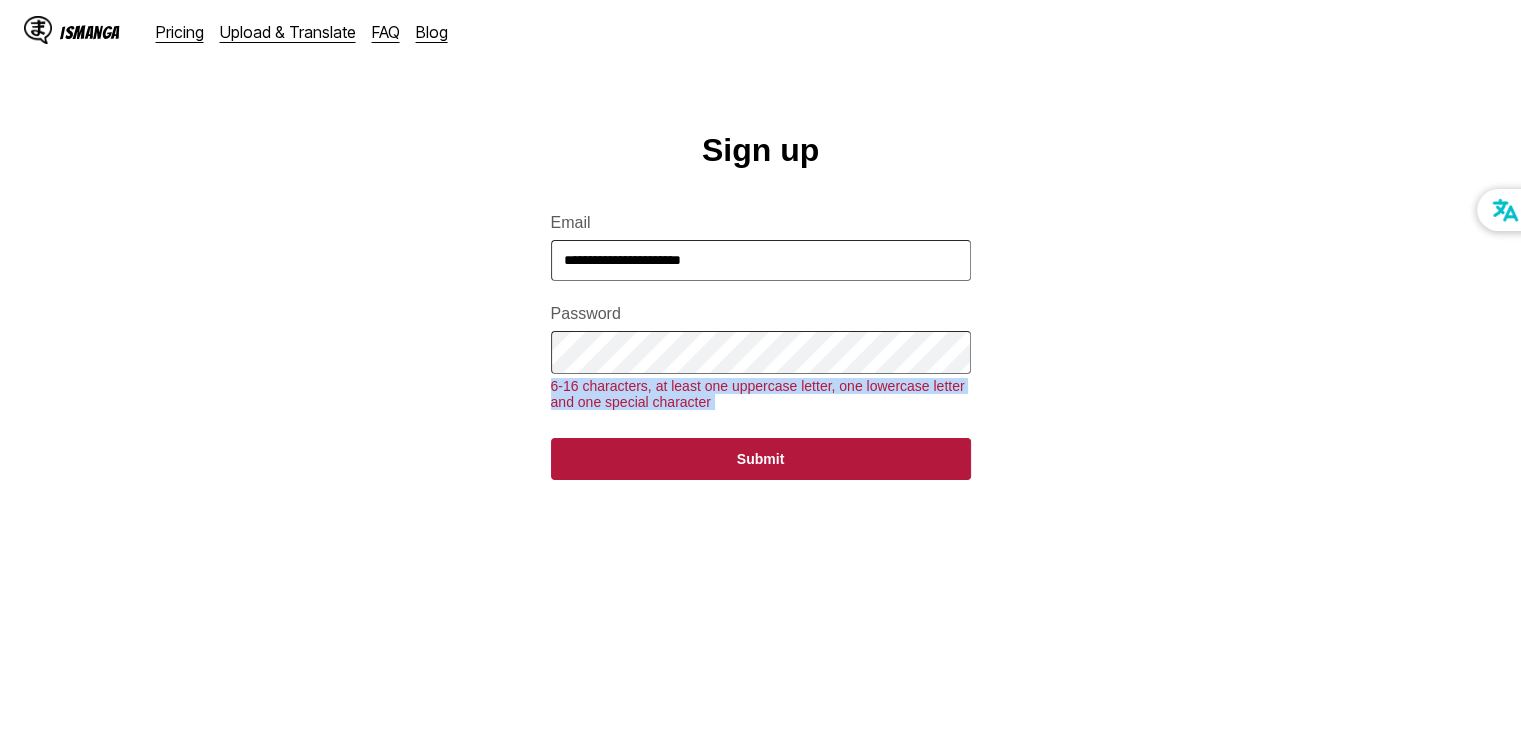click at bounding box center [716, 364] 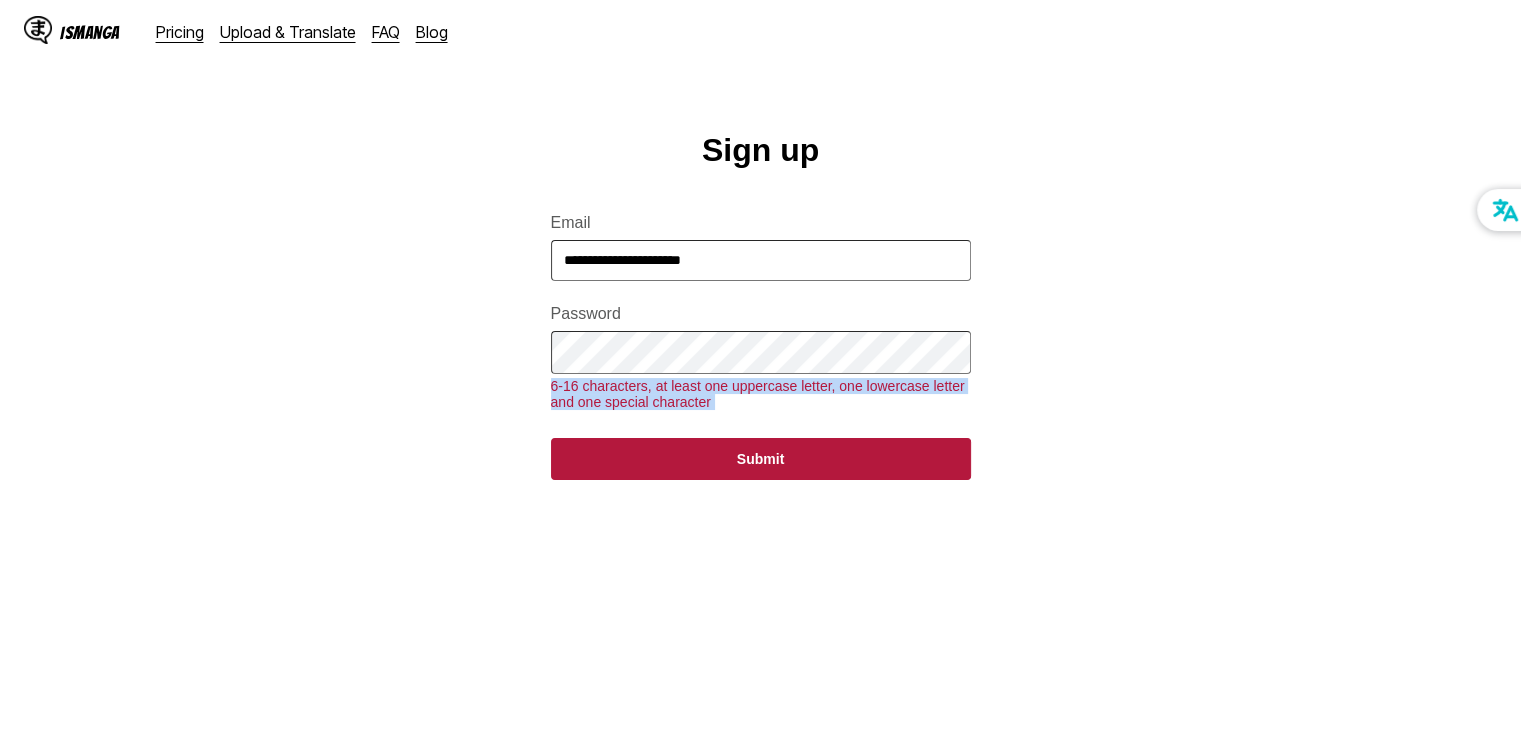 click on "6-16 characters, at least one uppercase letter, one lowercase letter and one special character" at bounding box center [761, 394] 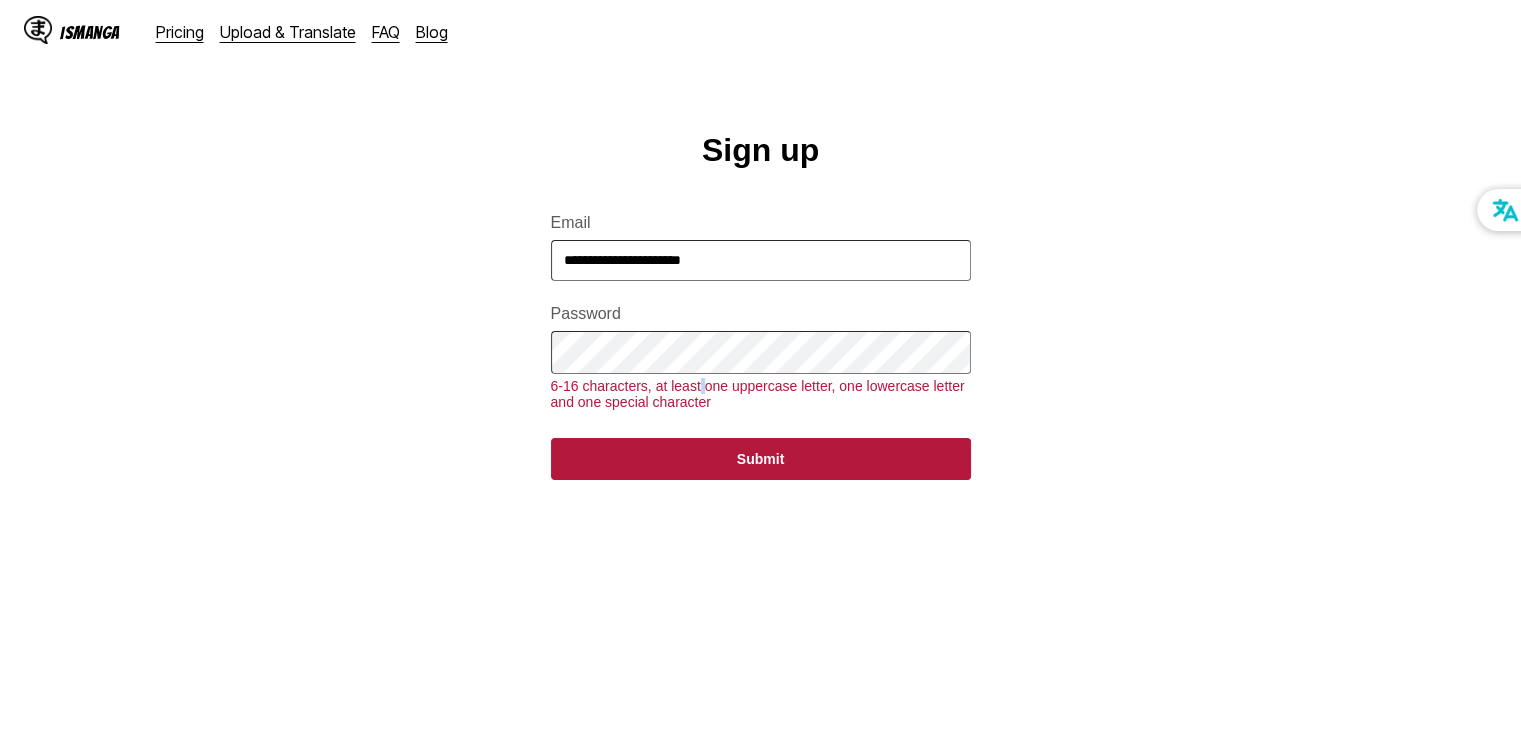 click on "6-16 characters, at least one uppercase letter, one lowercase letter and one special character" at bounding box center (761, 394) 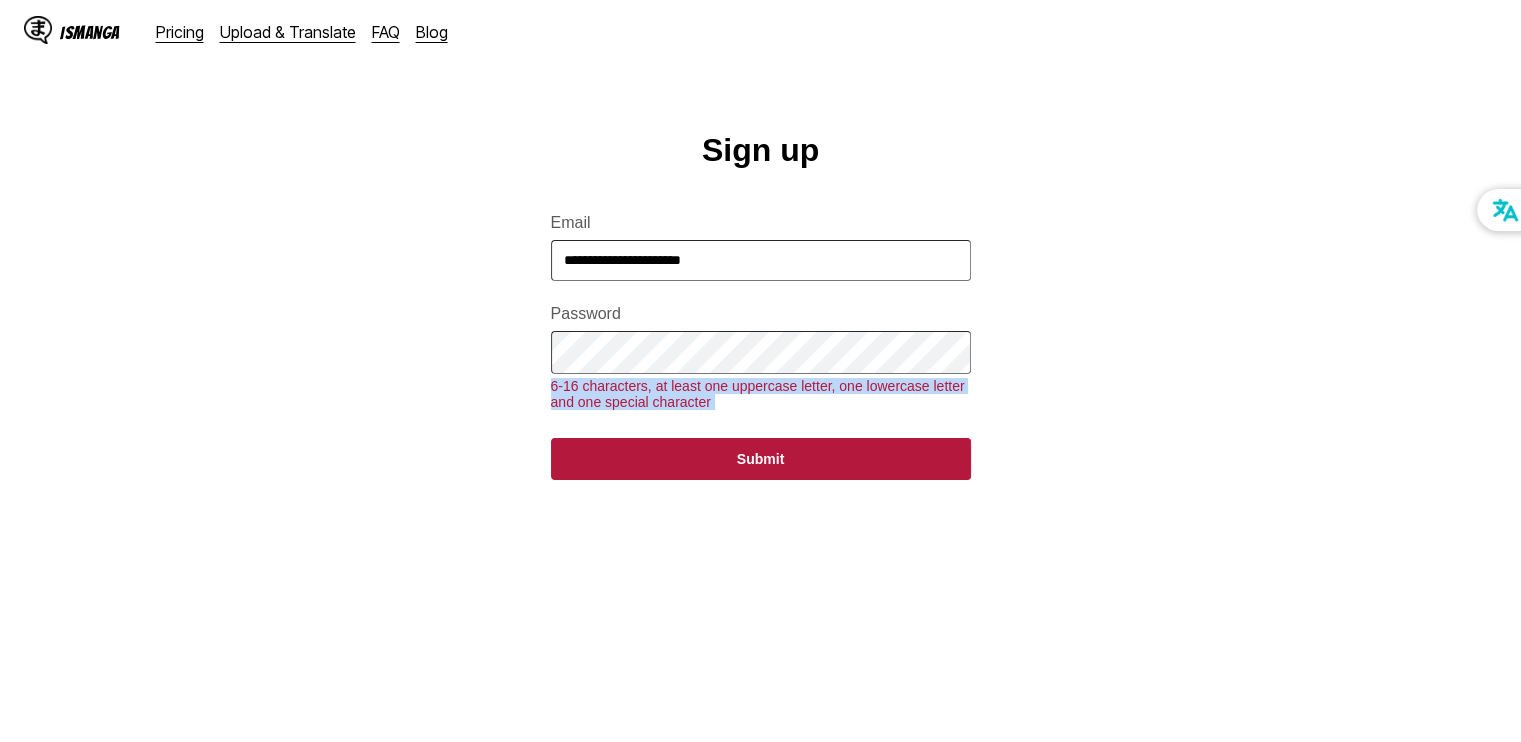 click on "6-16 characters, at least one uppercase letter, one lowercase letter and one special character" at bounding box center (761, 394) 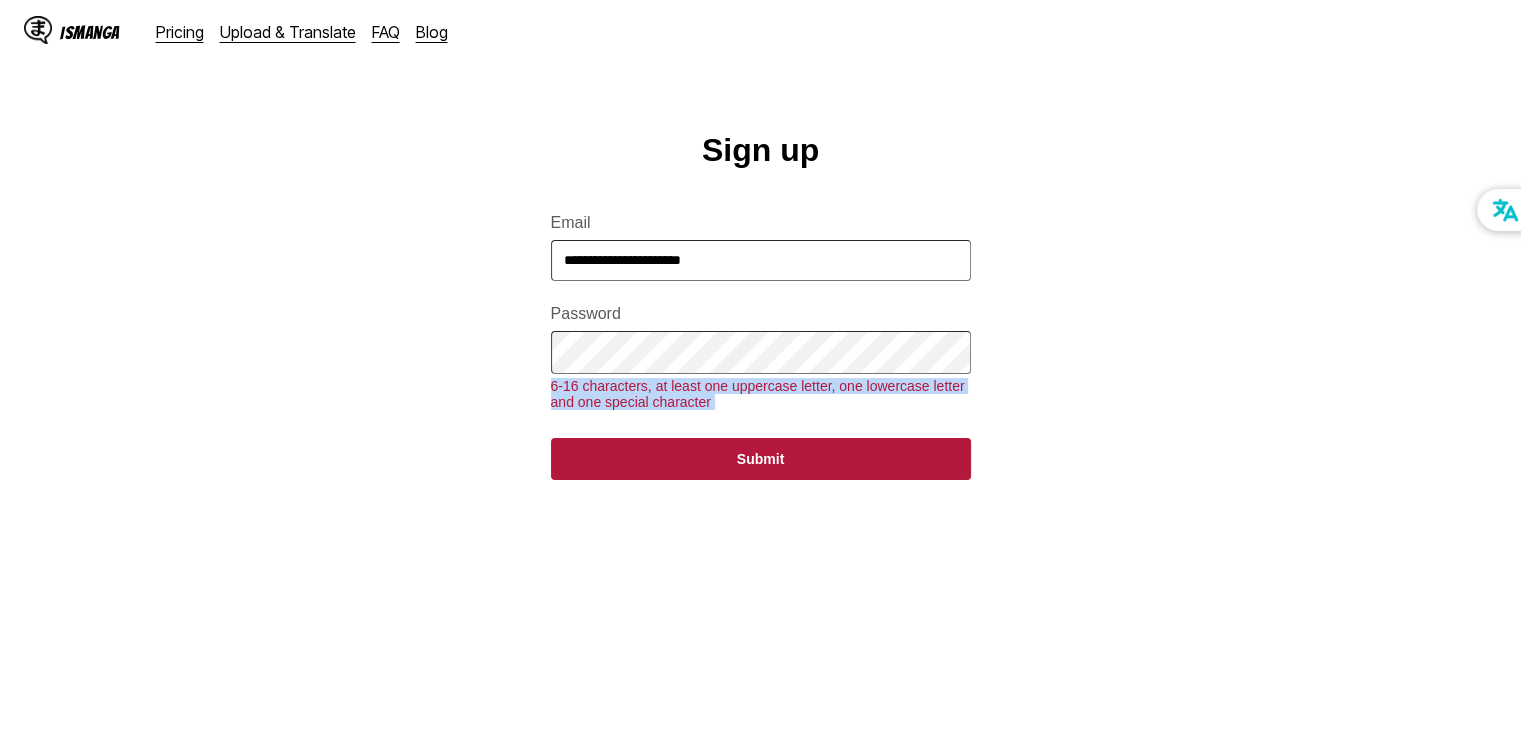 click at bounding box center [683, 364] 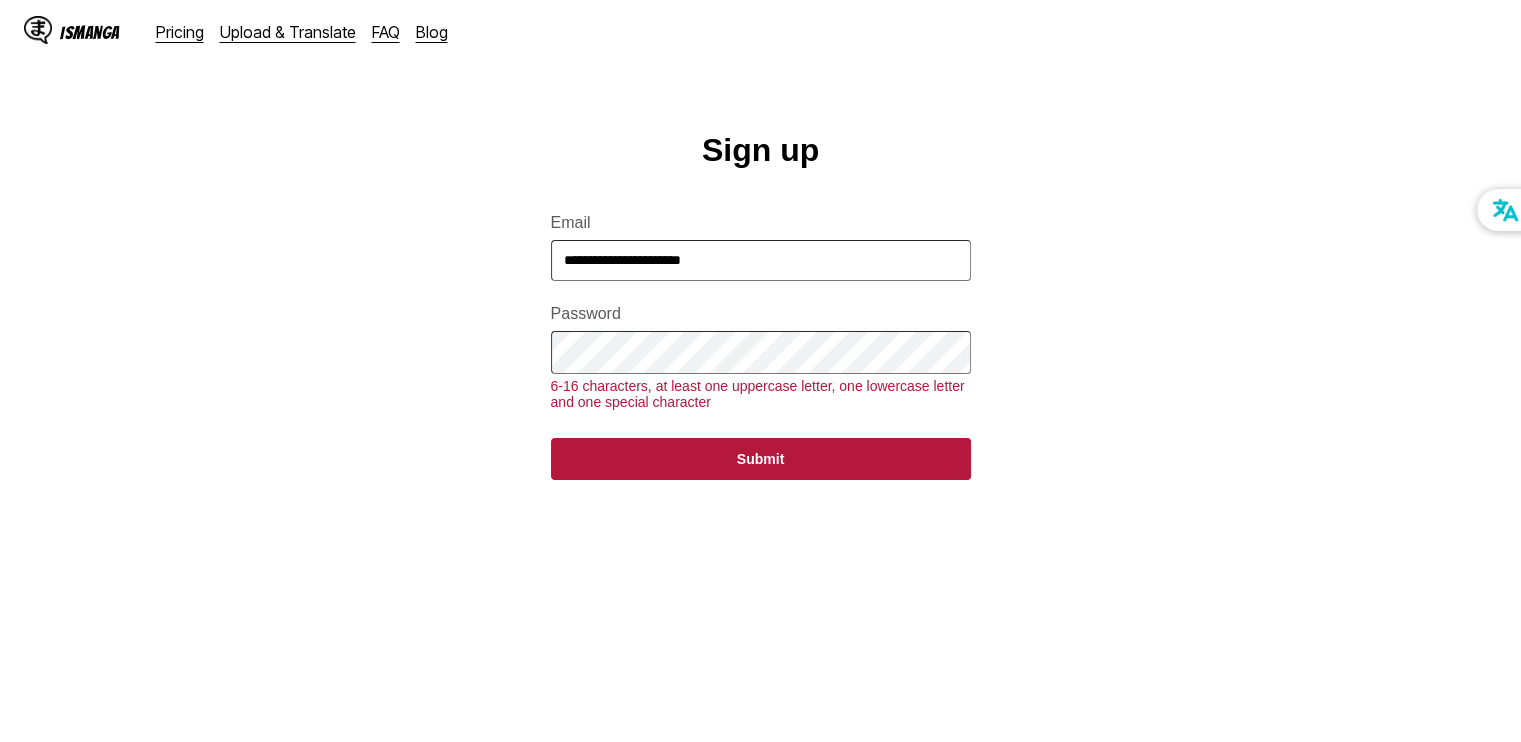 click at bounding box center [200, 986] 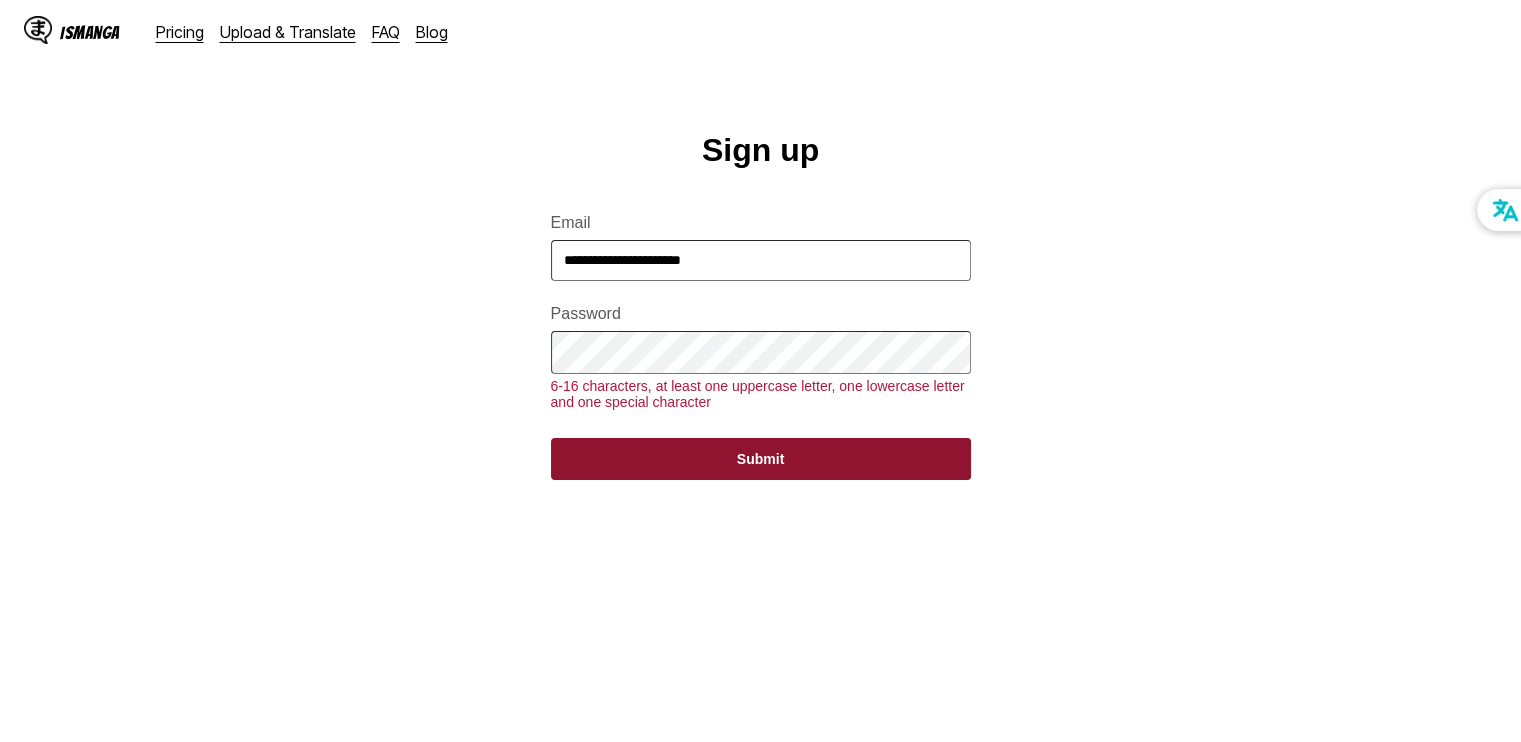click on "Submit" at bounding box center [761, 459] 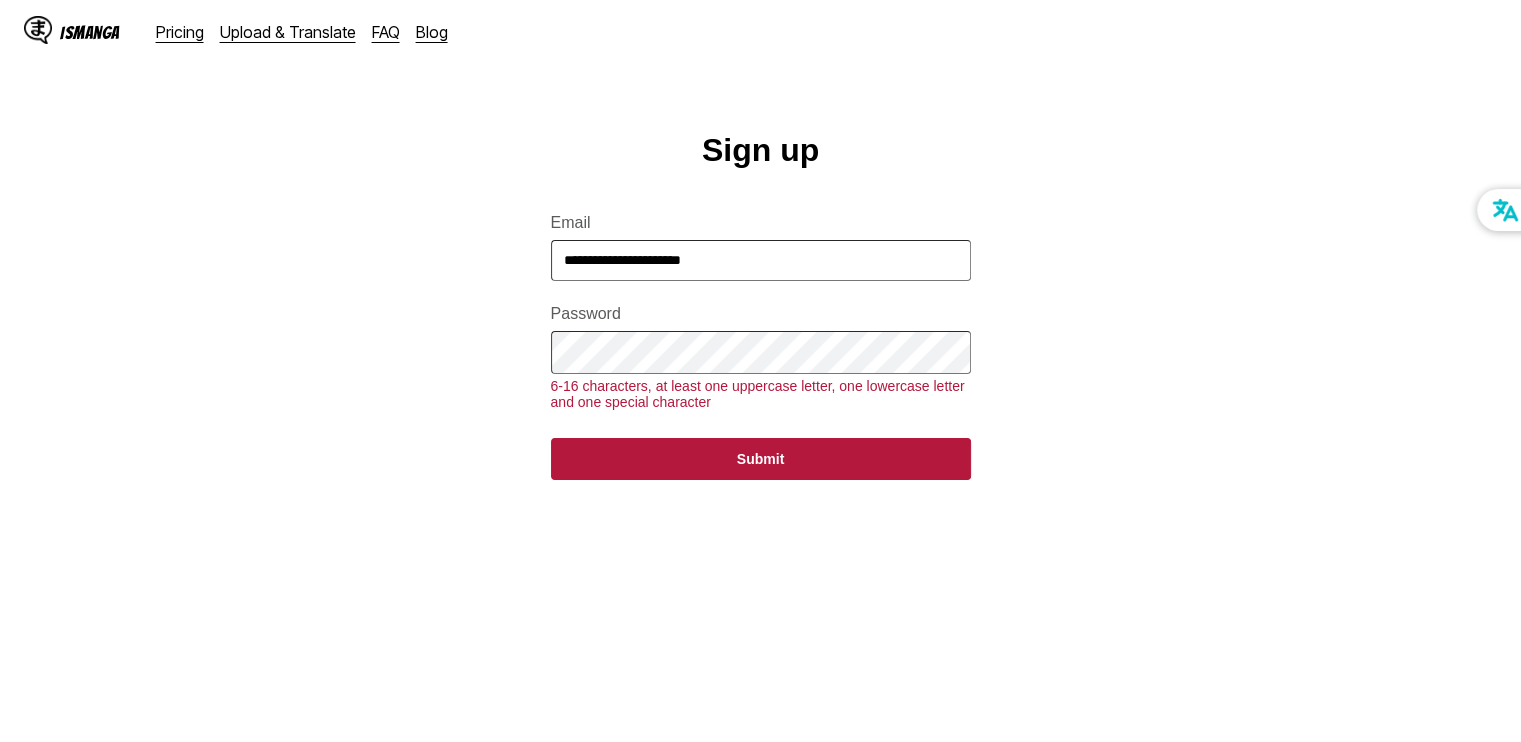 click on "Sign up Email [EMAIL] Password 6-16 characters, at least one uppercase letter, one lowercase letter and one special character Submit" at bounding box center (760, 466) 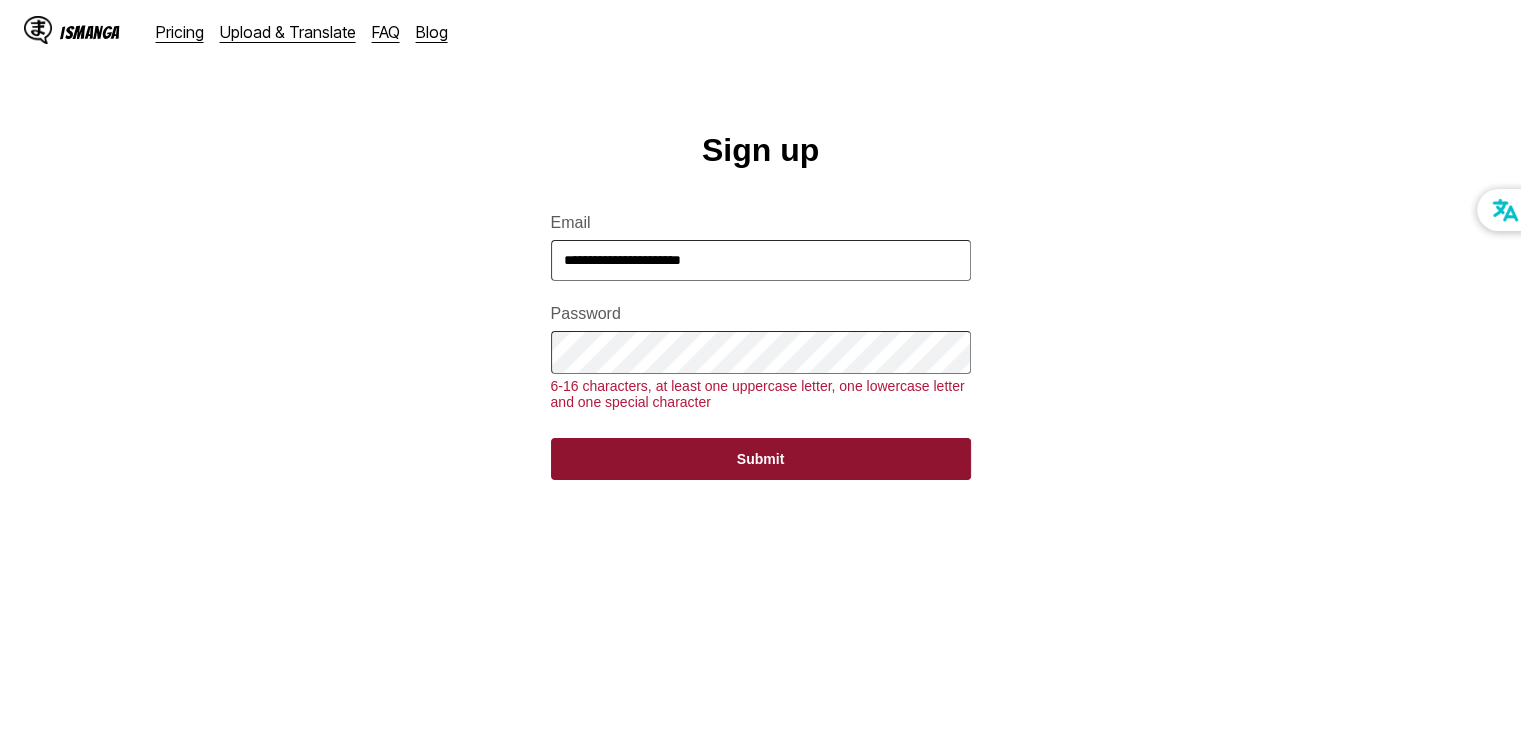 click on "Submit" at bounding box center (761, 459) 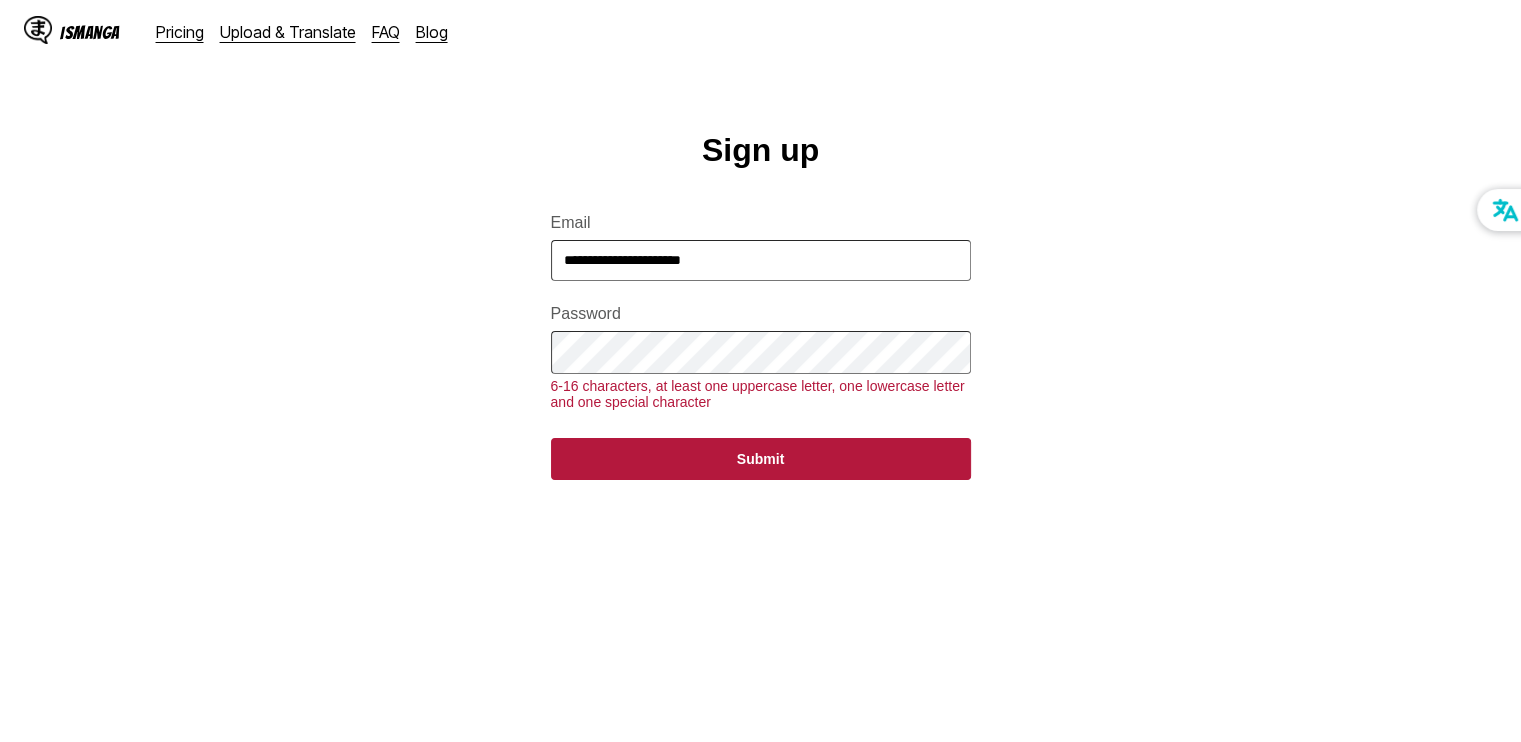 click on "Sign up Email [EMAIL] Password 6-16 characters, at least one uppercase letter, one lowercase letter and one special character Submit" at bounding box center [760, 466] 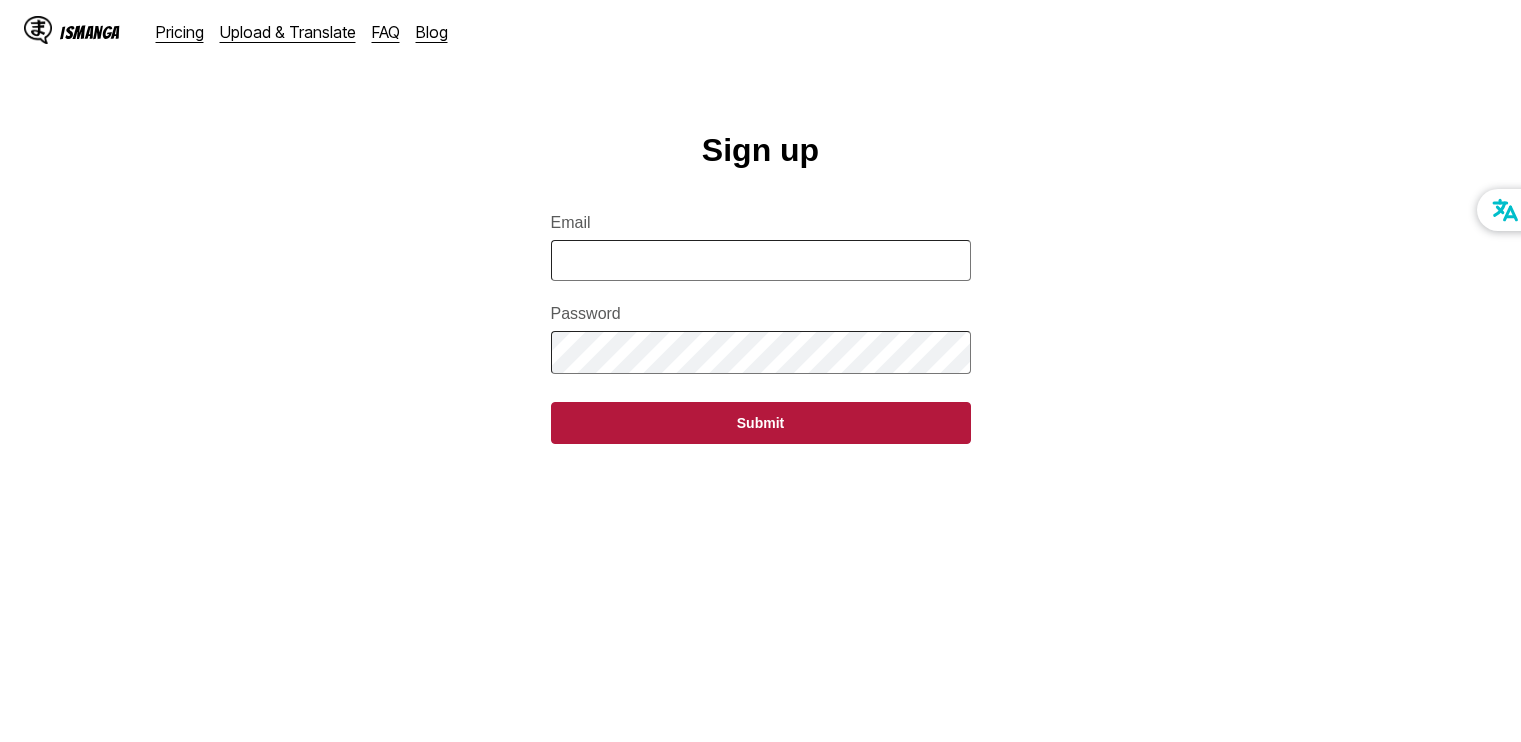 scroll, scrollTop: 0, scrollLeft: 0, axis: both 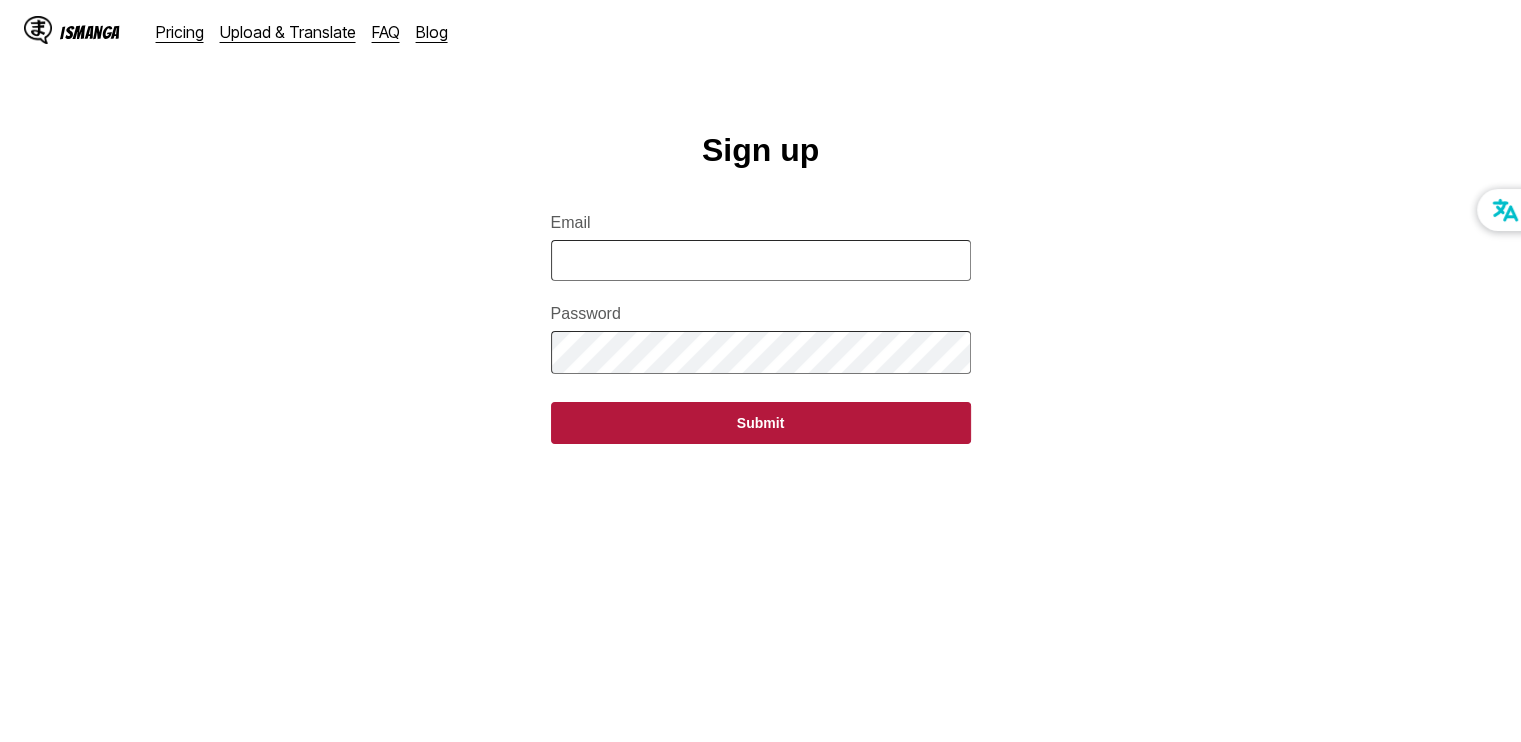 click on "Email" at bounding box center [761, 260] 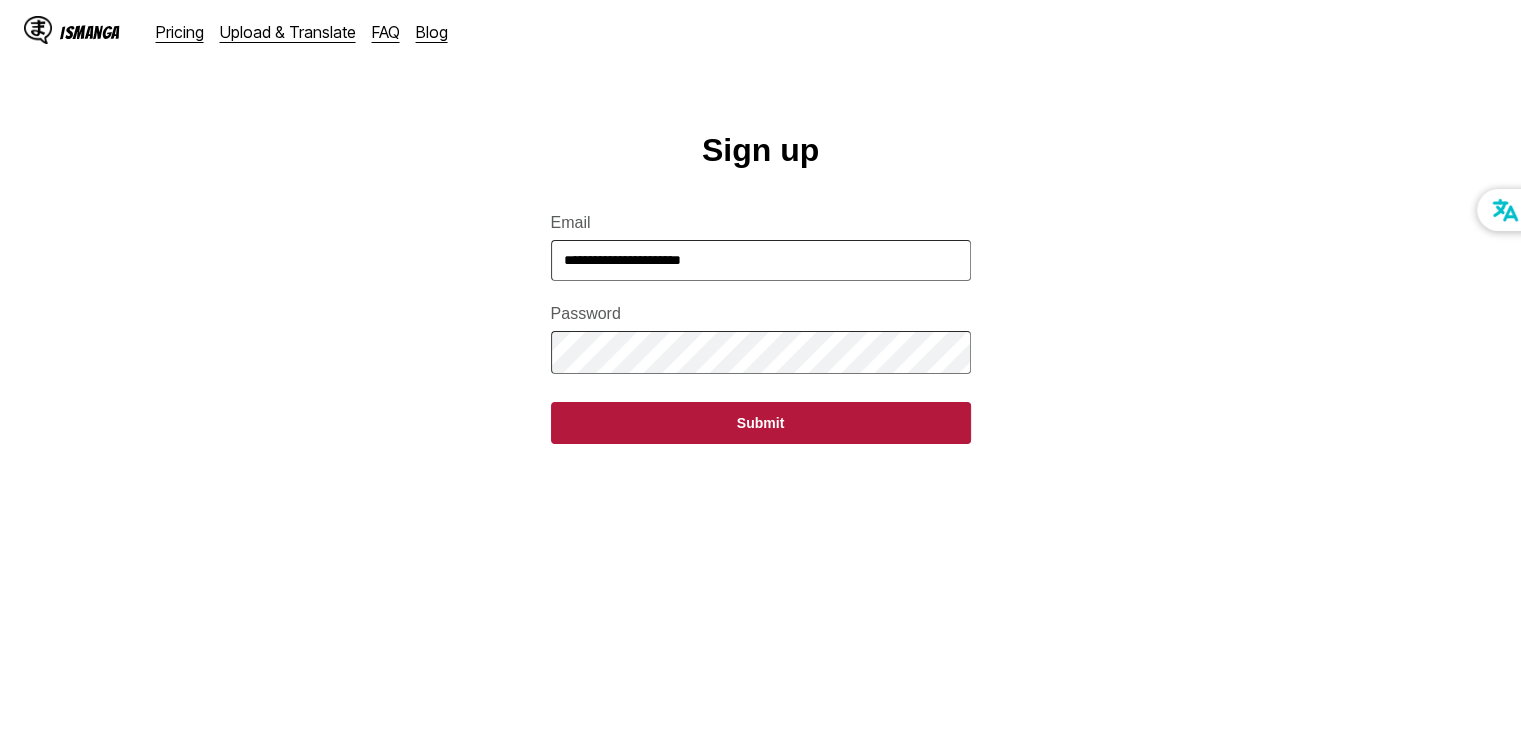 click on "Submit" at bounding box center (761, 423) 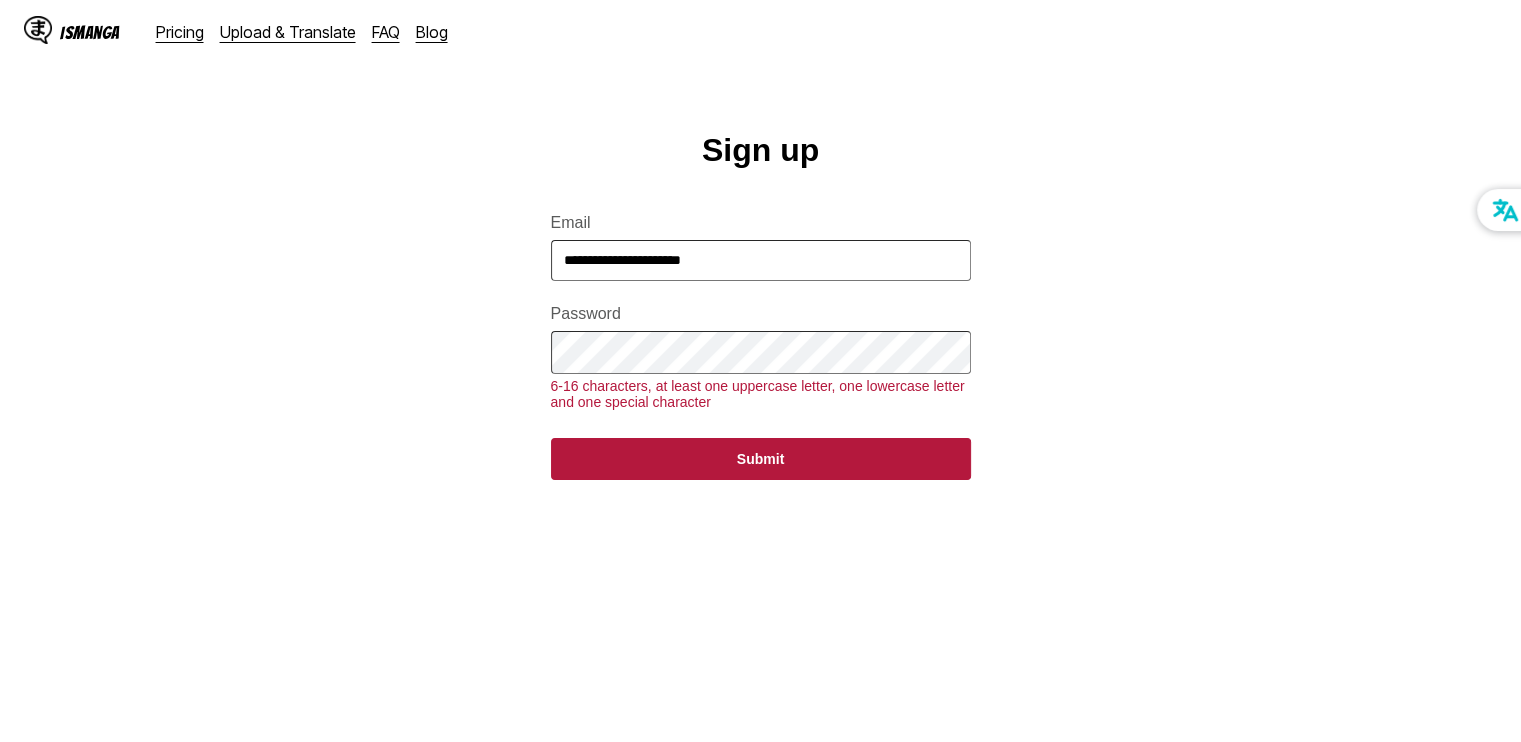 click on "Sign up Email [EMAIL] Password 6-16 characters, at least one uppercase letter, one lowercase letter and one special character Submit" at bounding box center (760, 466) 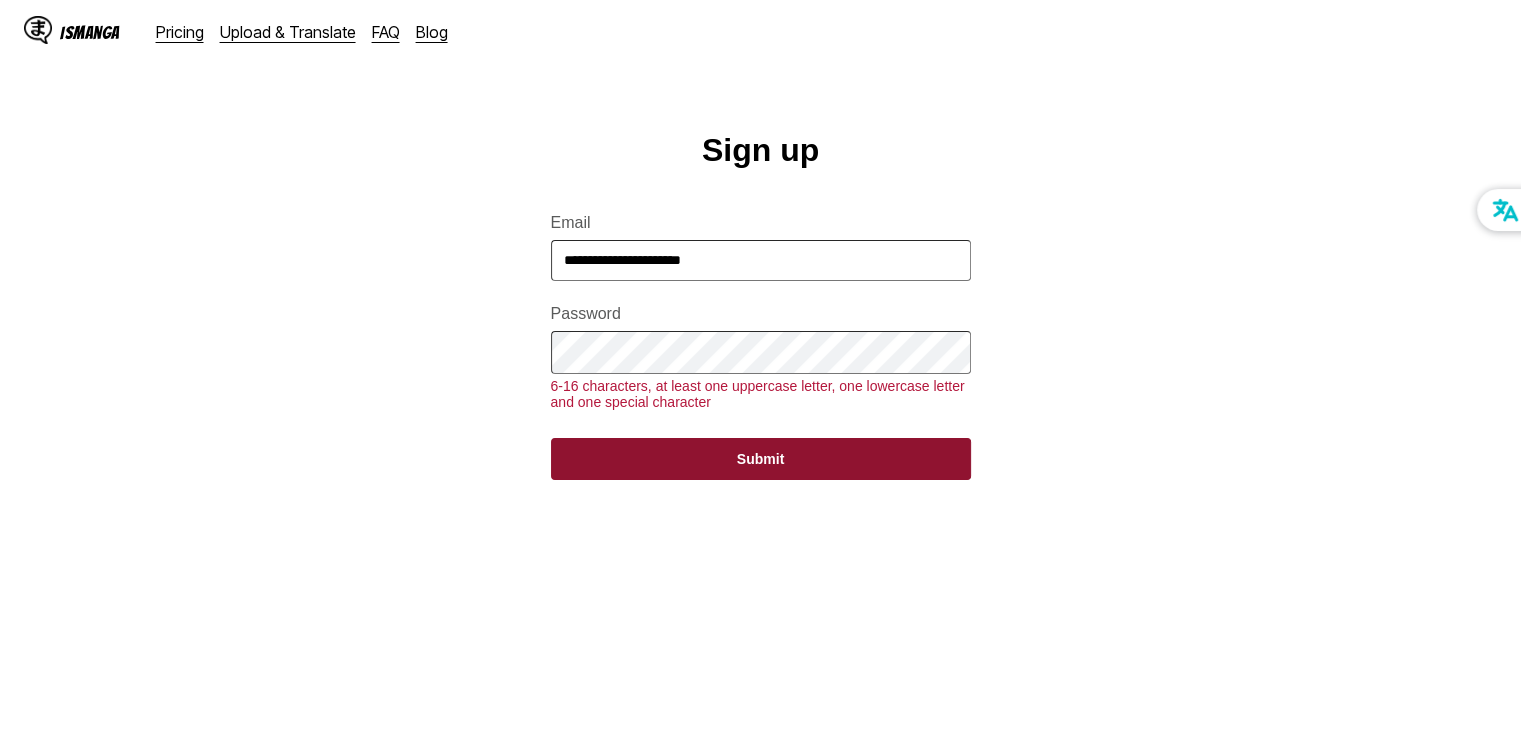 click on "Submit" at bounding box center [761, 459] 